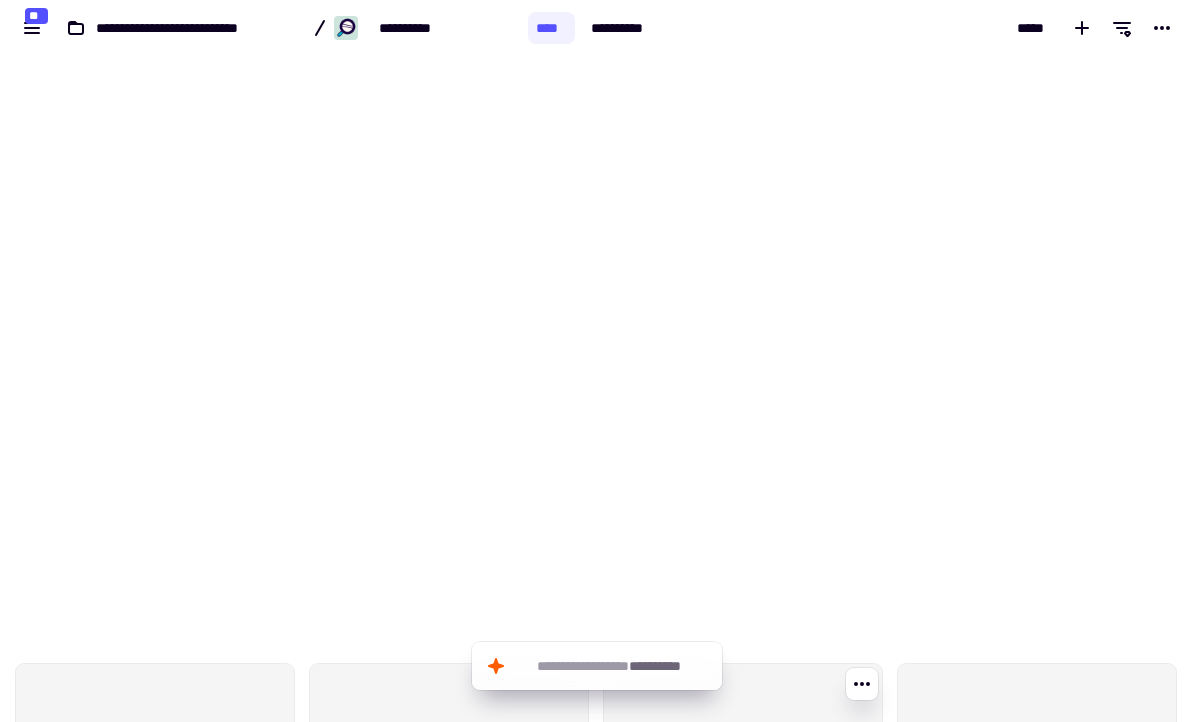 scroll, scrollTop: 0, scrollLeft: 0, axis: both 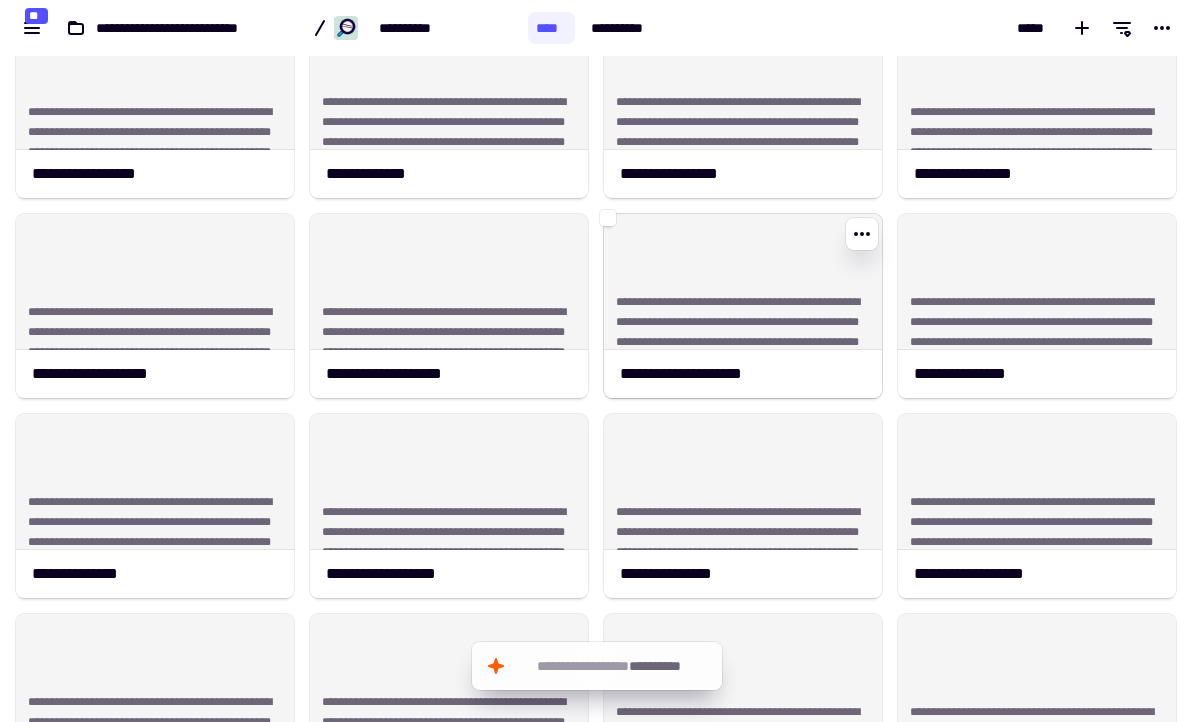 click on "**********" 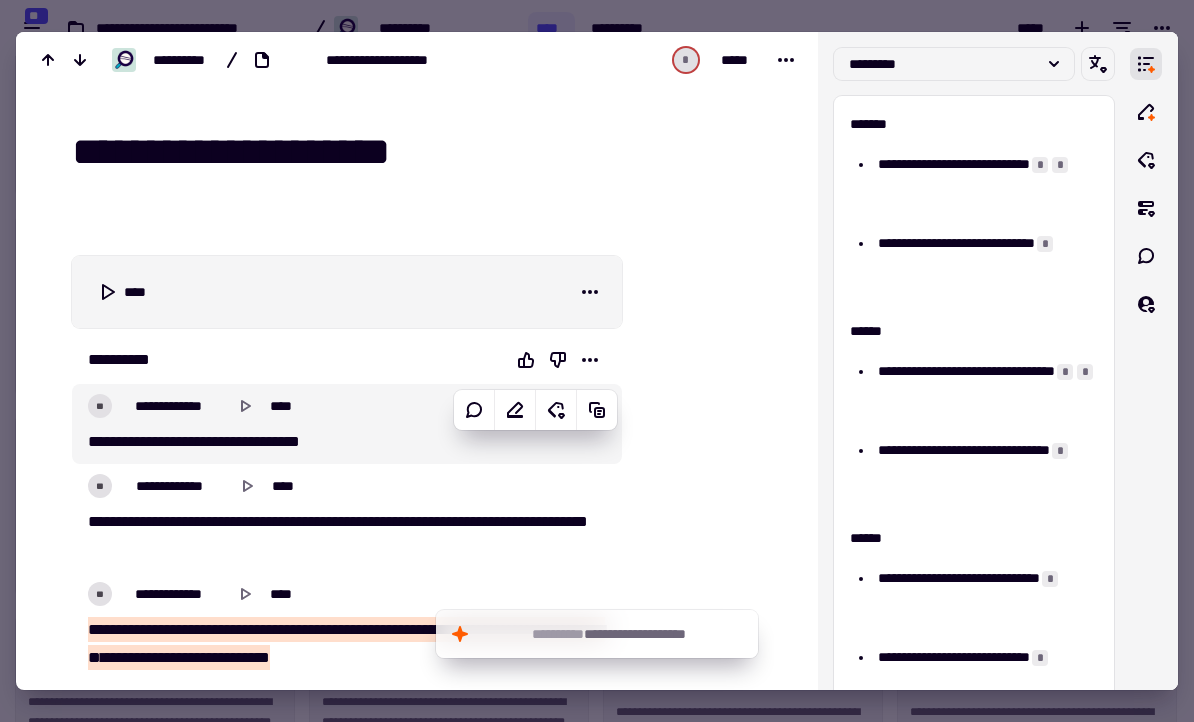 click on "**********" at bounding box center (347, 424) 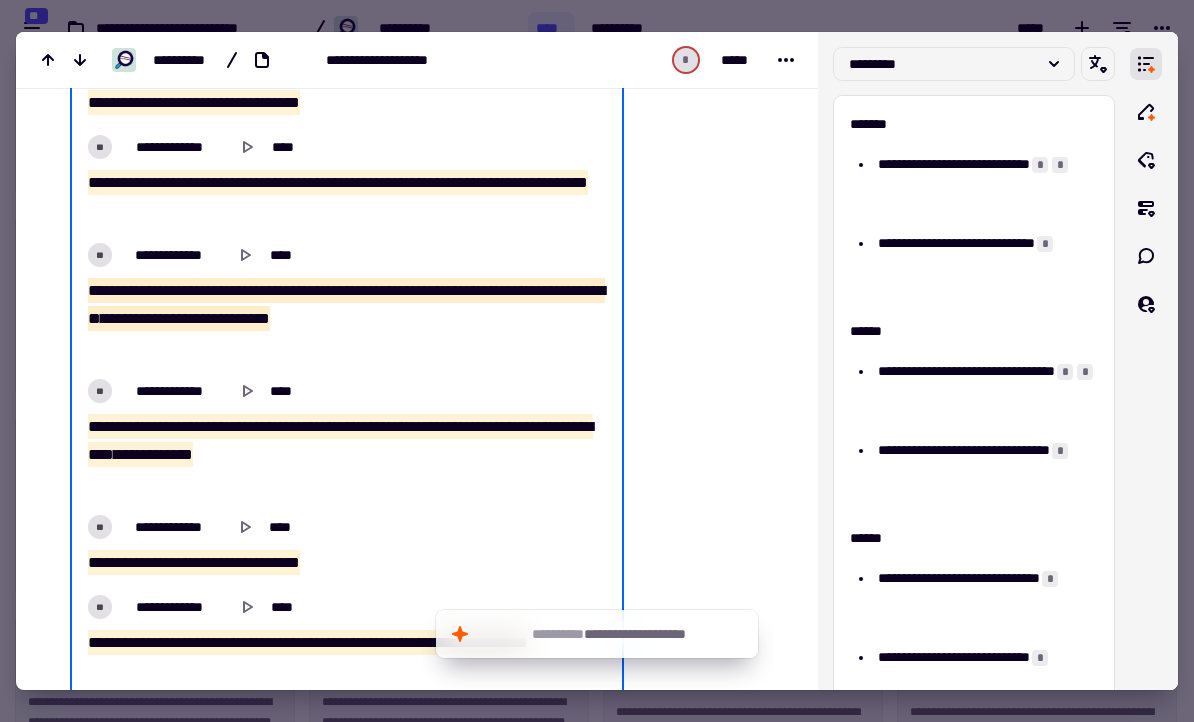 scroll, scrollTop: 370, scrollLeft: 0, axis: vertical 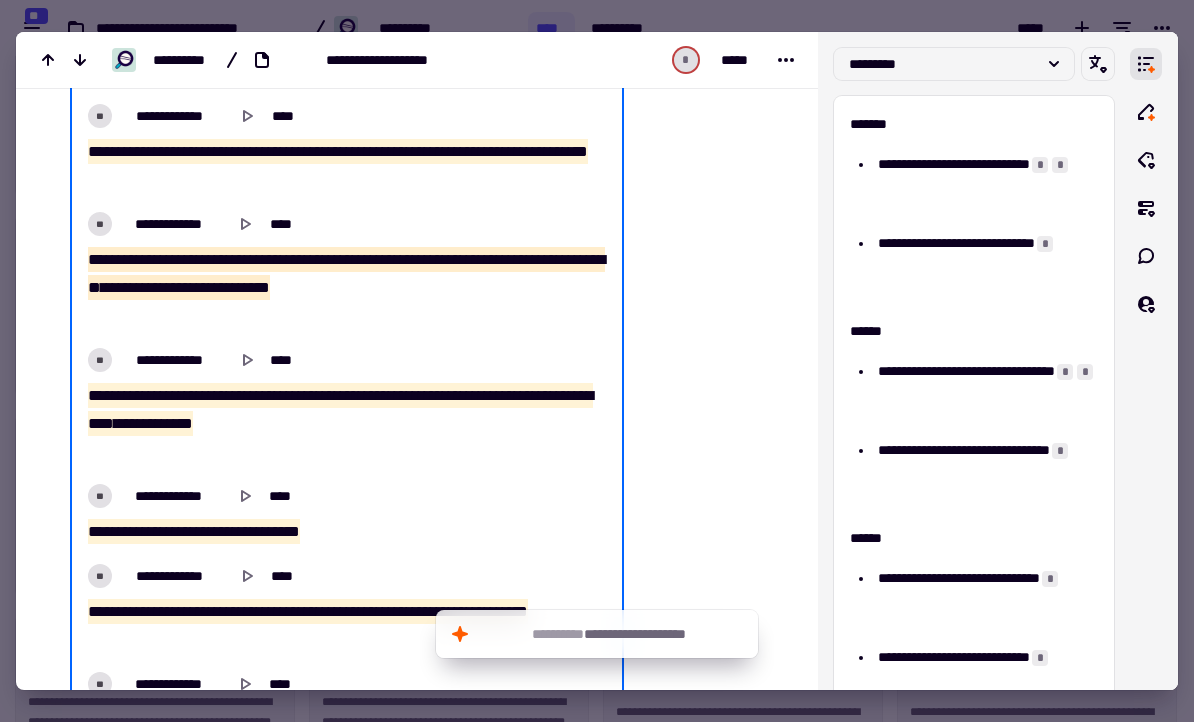 click at bounding box center [597, 361] 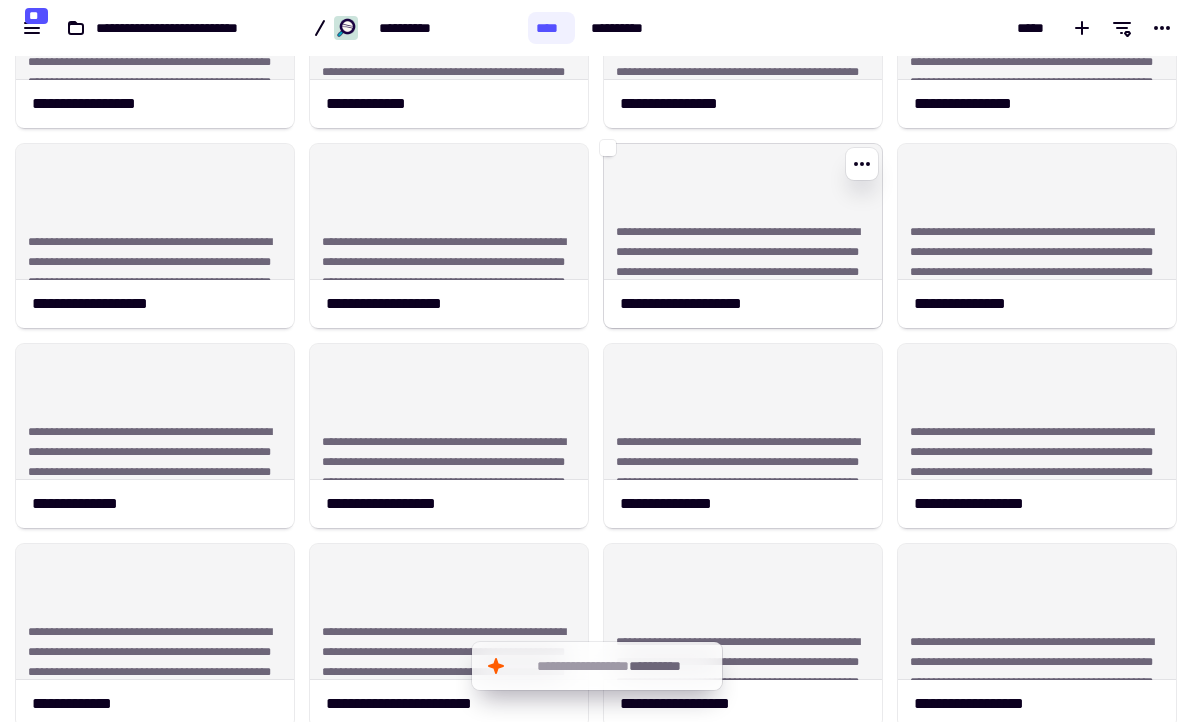 scroll, scrollTop: 722, scrollLeft: 0, axis: vertical 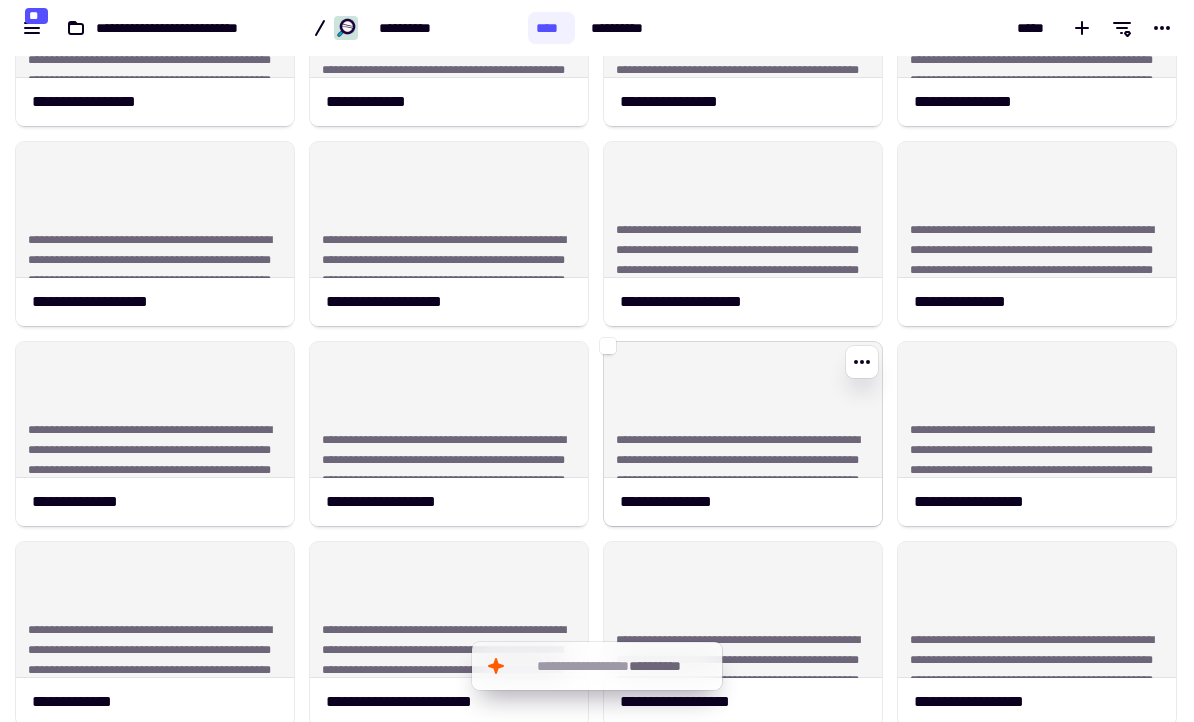 click on "**********" 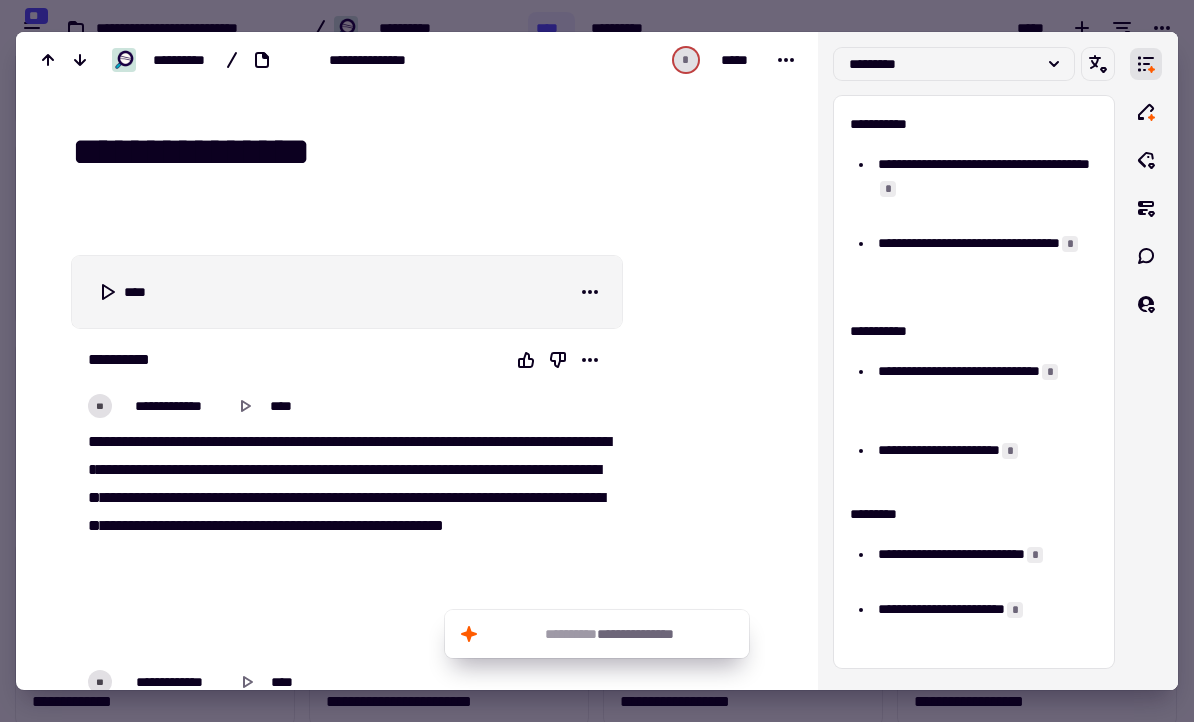 click on "**" at bounding box center (283, 469) 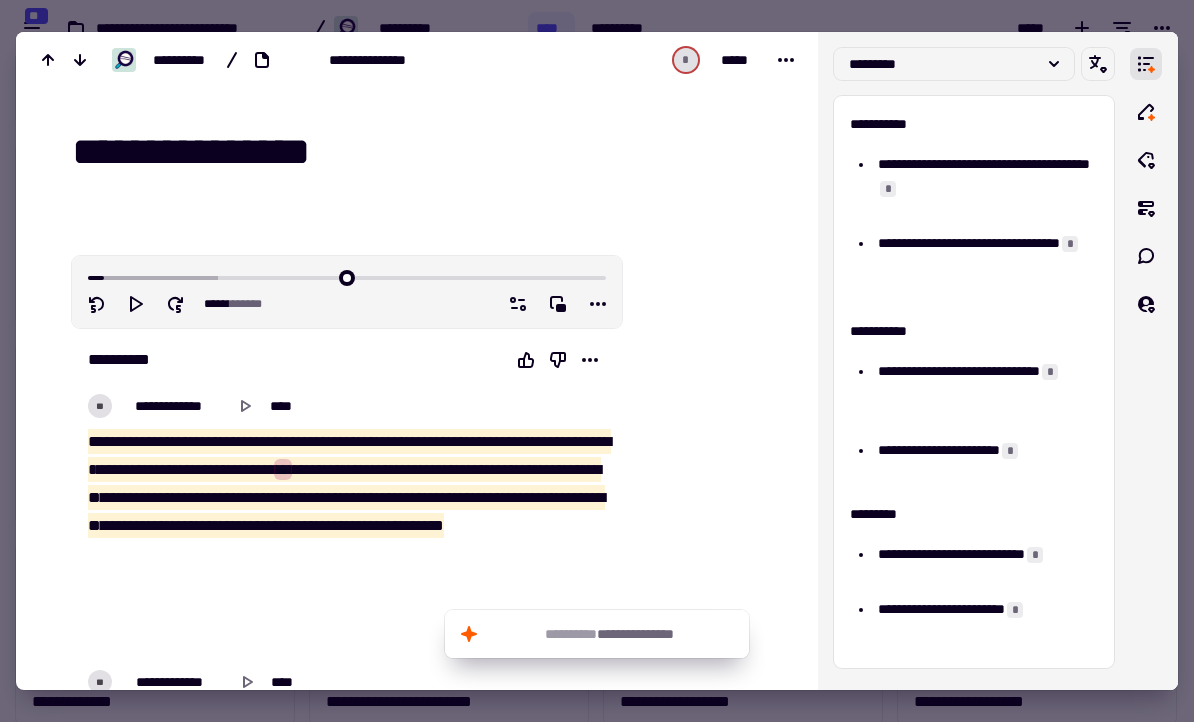 type on "*****" 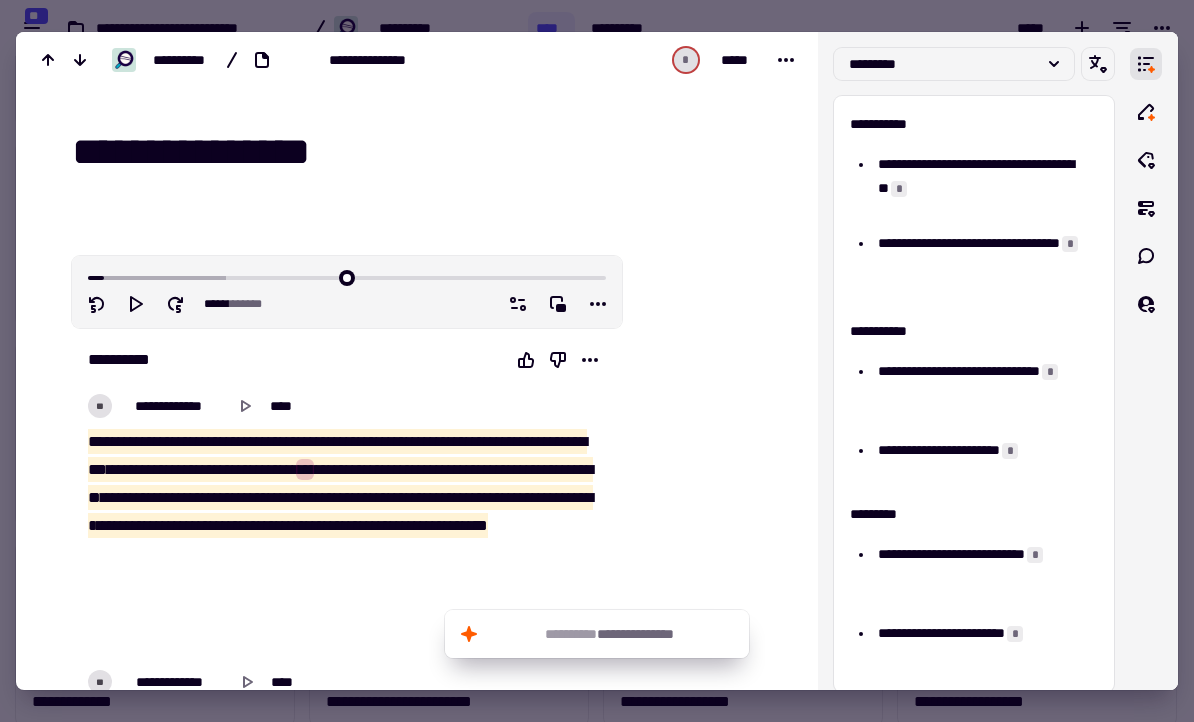 scroll, scrollTop: 651, scrollLeft: 1179, axis: both 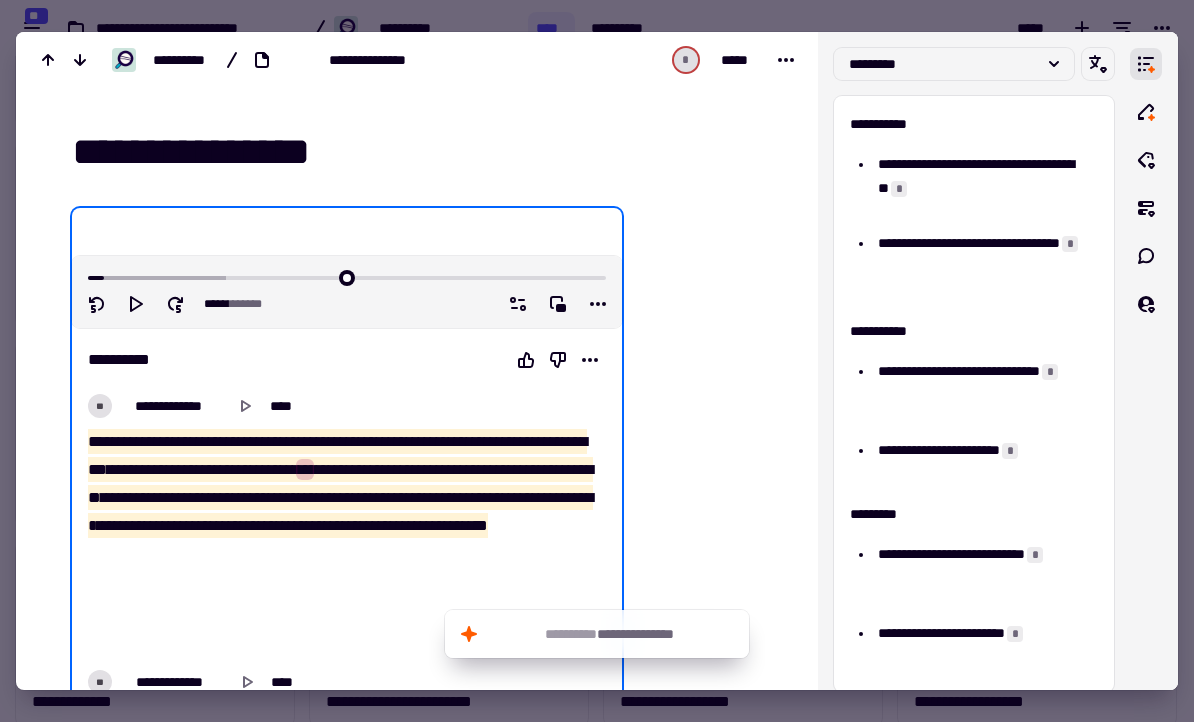 click at bounding box center [597, 361] 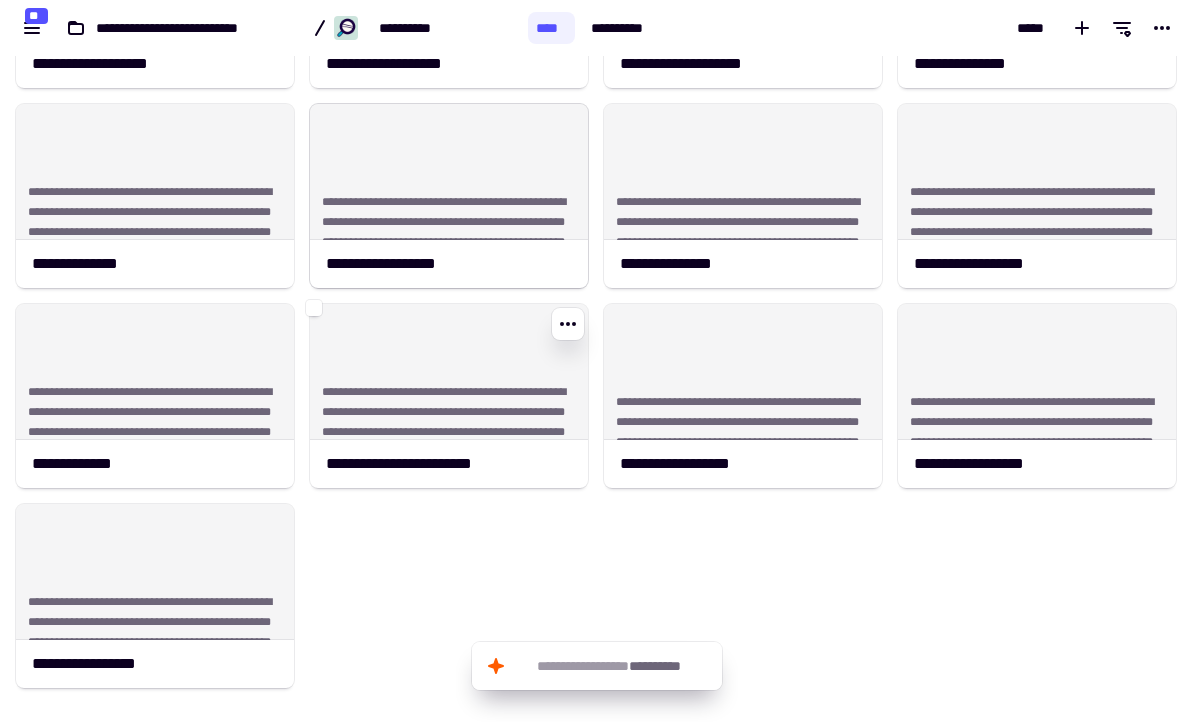 scroll, scrollTop: 964, scrollLeft: 0, axis: vertical 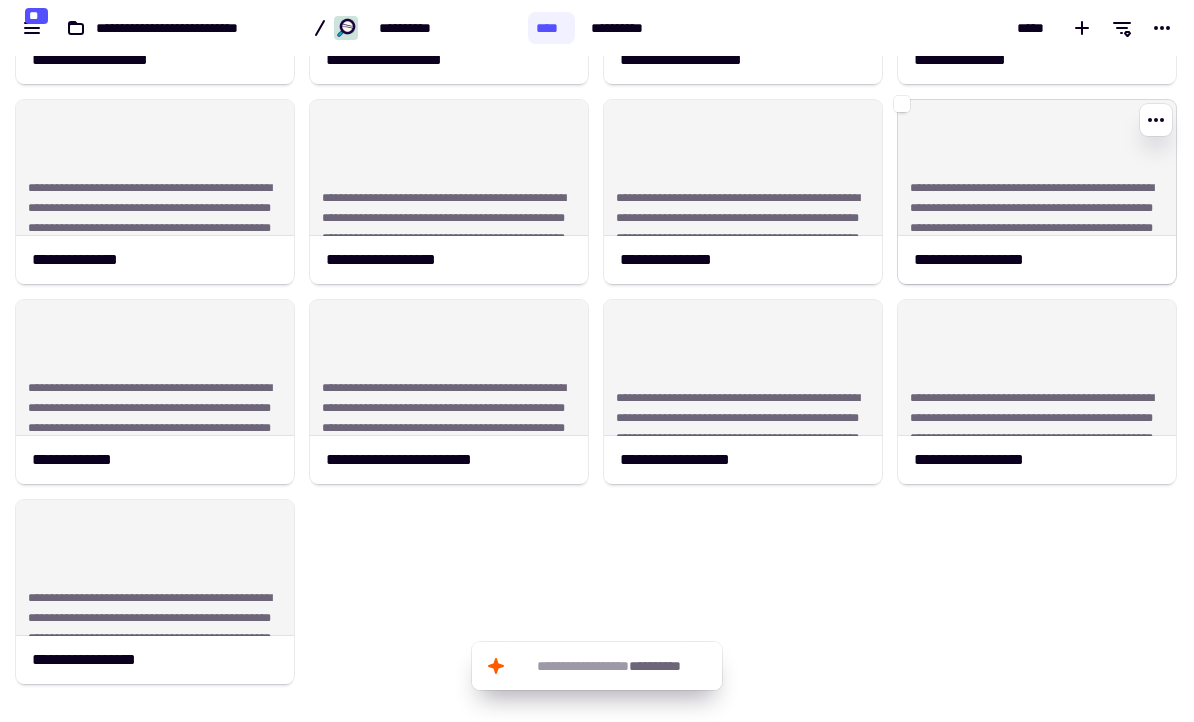 click on "**********" 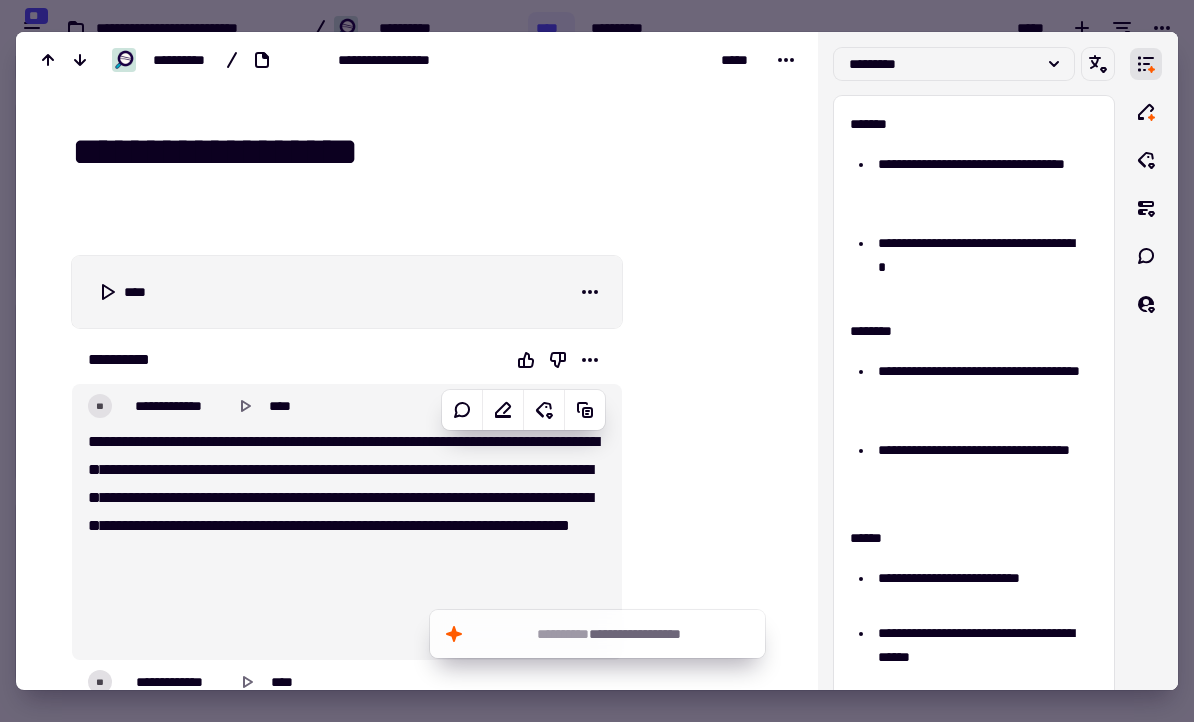 click on "*" at bounding box center [560, 441] 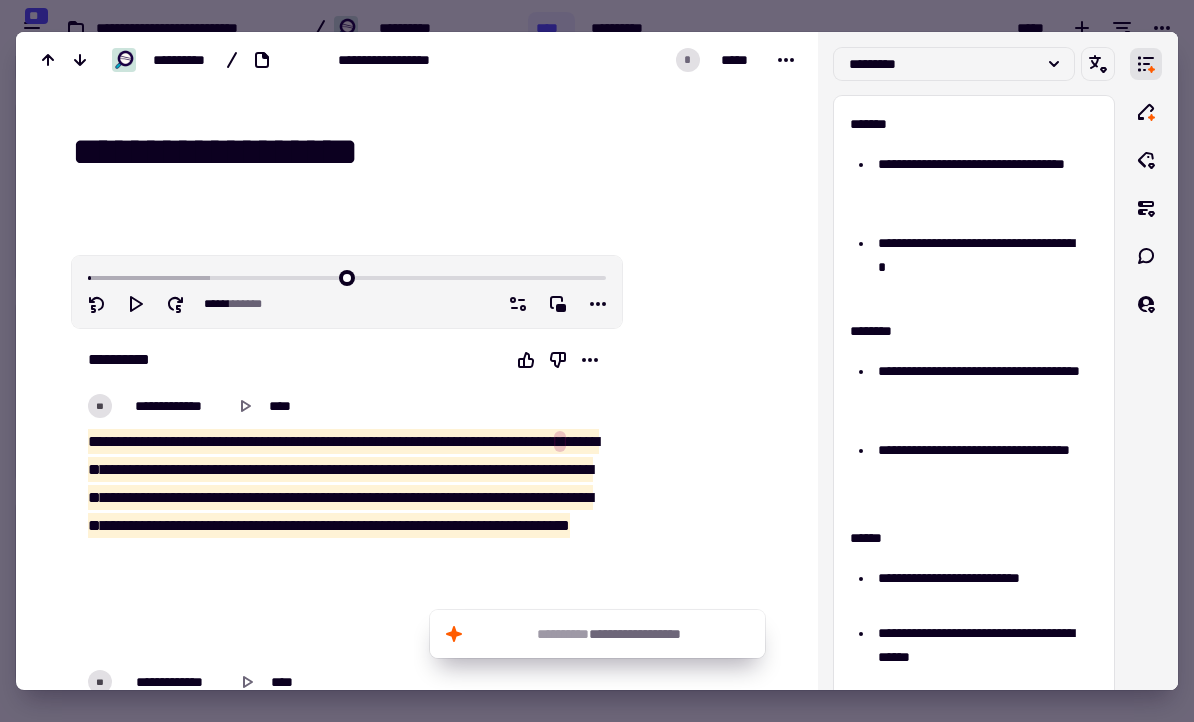 type on "*****" 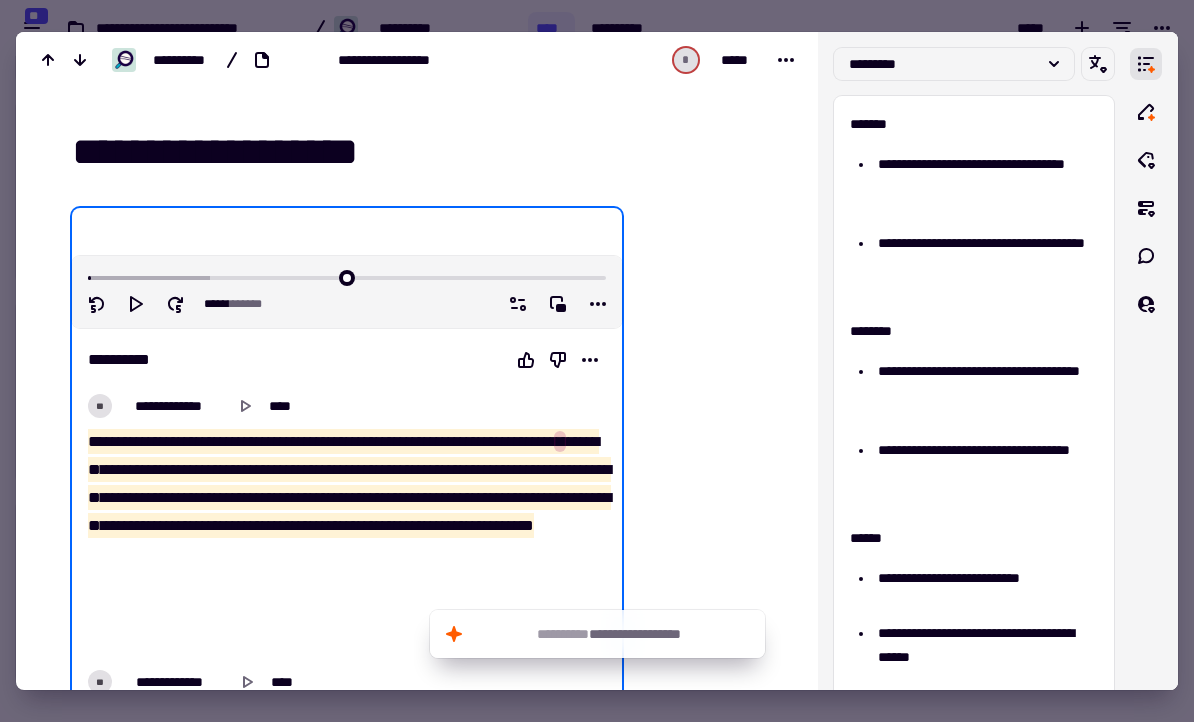 click on "**********" at bounding box center [429, 152] 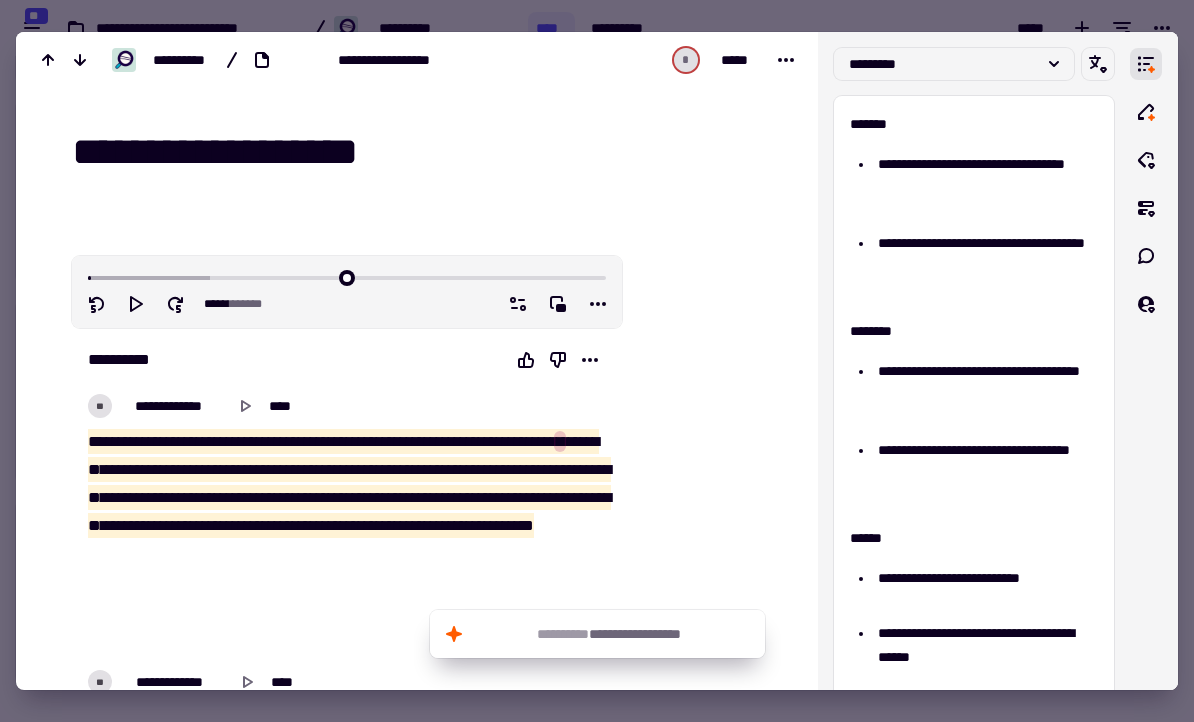 click on "**********" at bounding box center [429, 152] 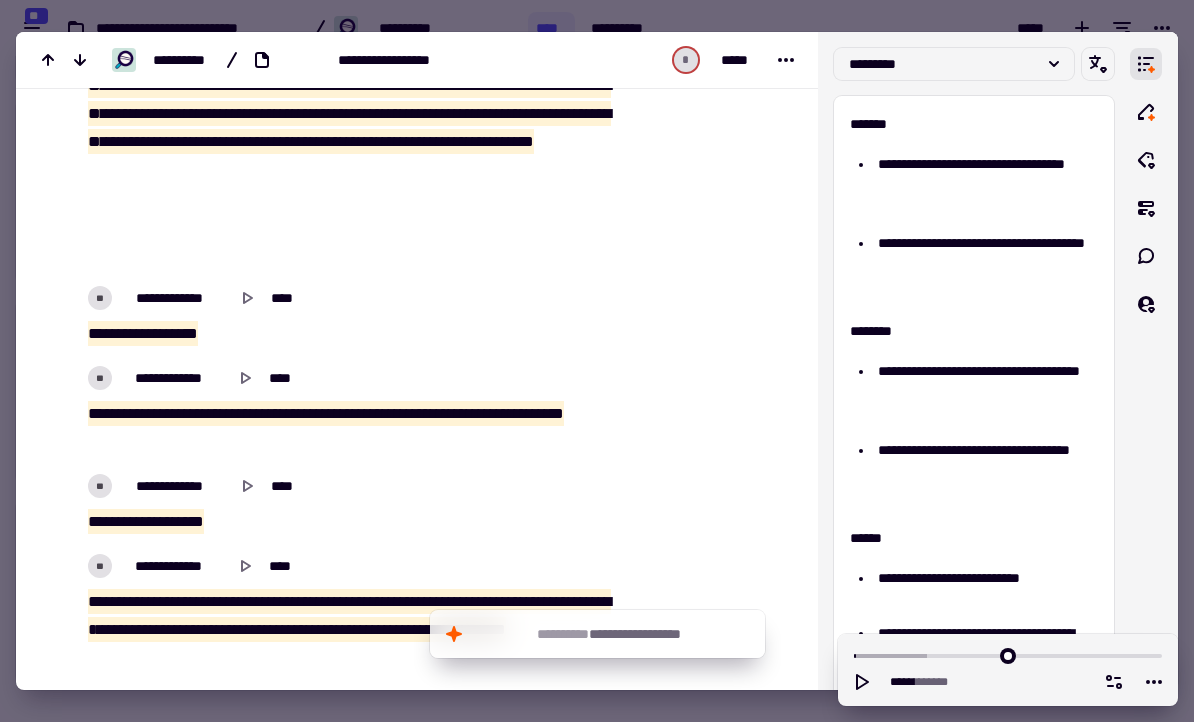 scroll, scrollTop: 402, scrollLeft: 0, axis: vertical 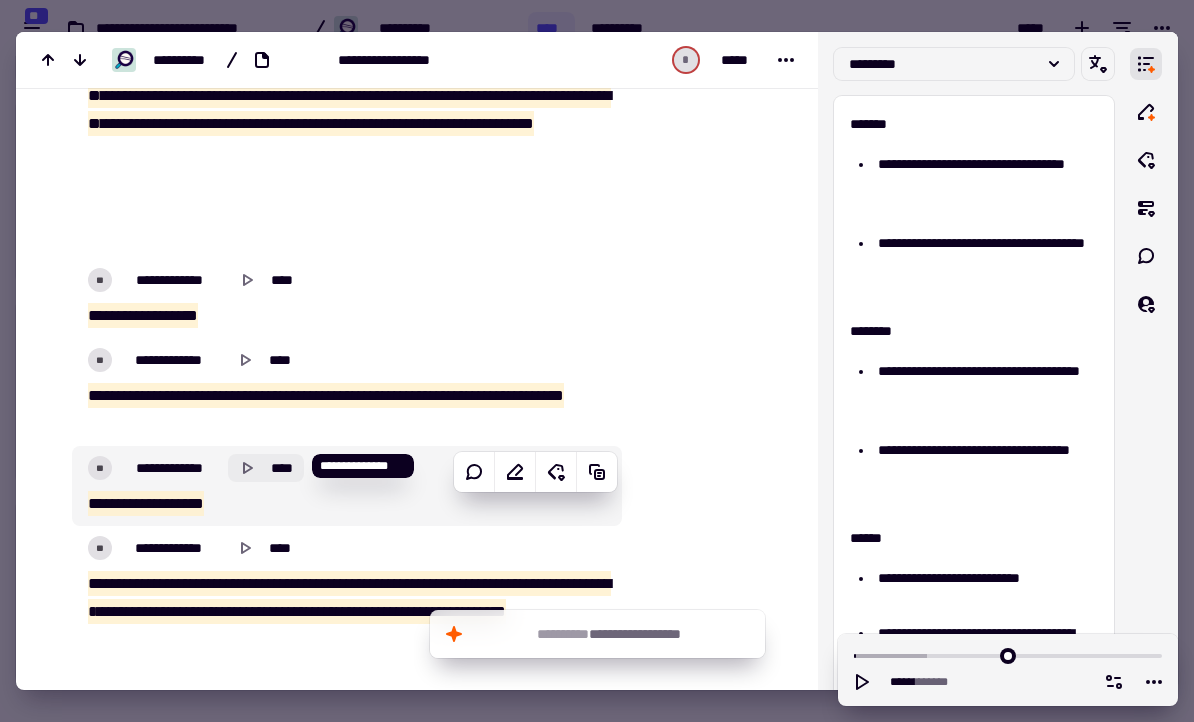 click 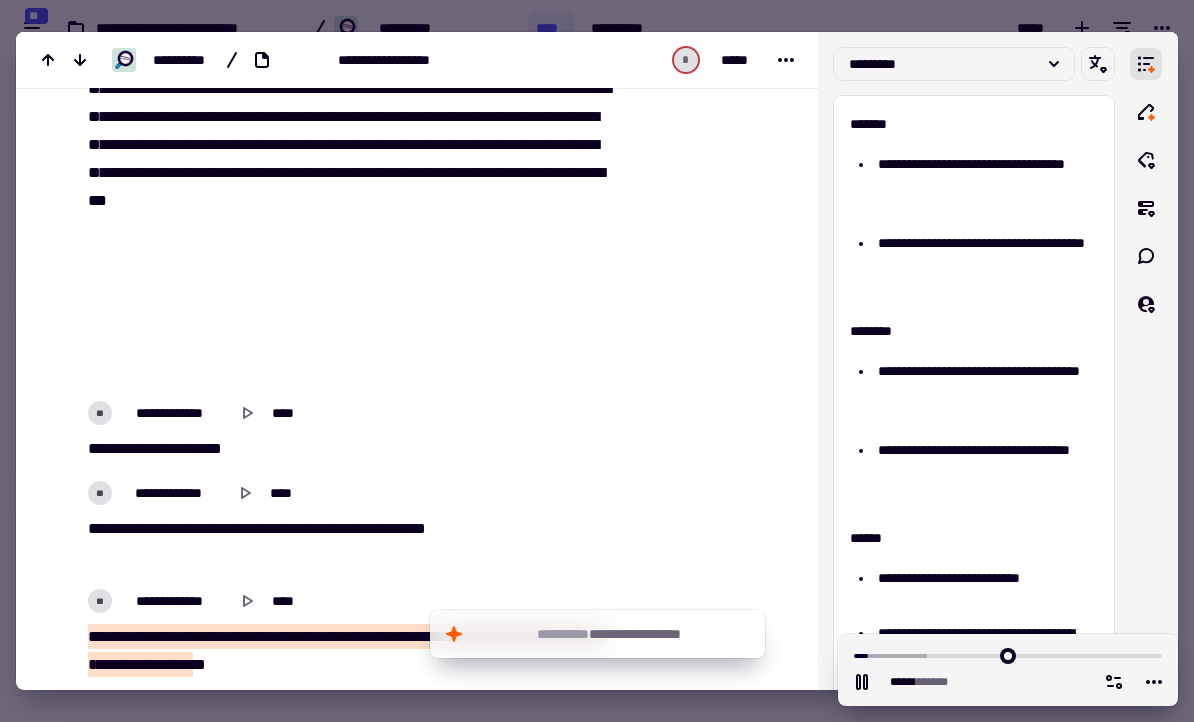scroll, scrollTop: 2716, scrollLeft: 0, axis: vertical 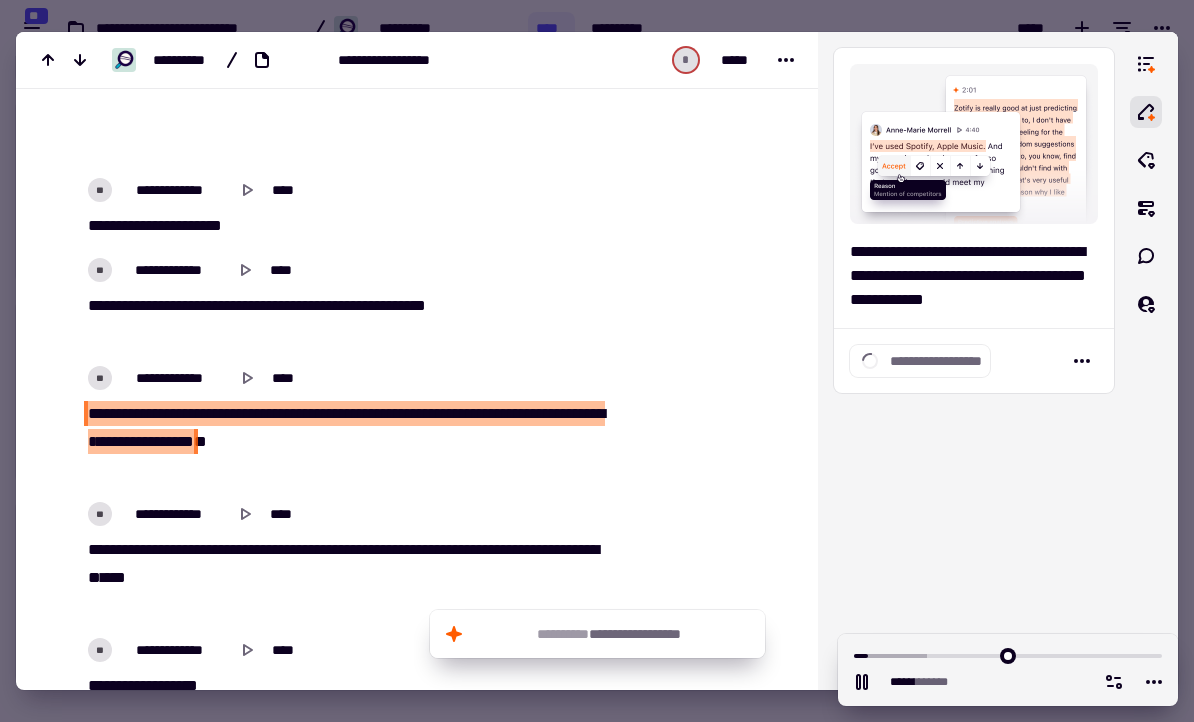 click on "**" at bounding box center [545, 413] 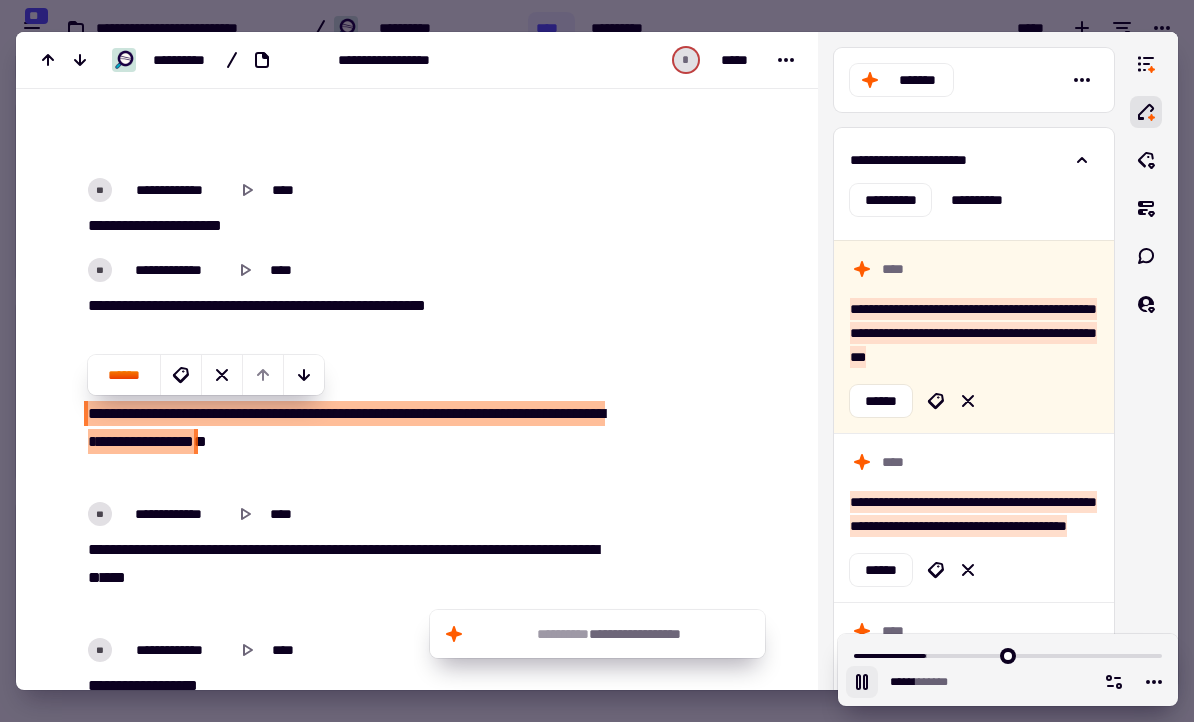 click 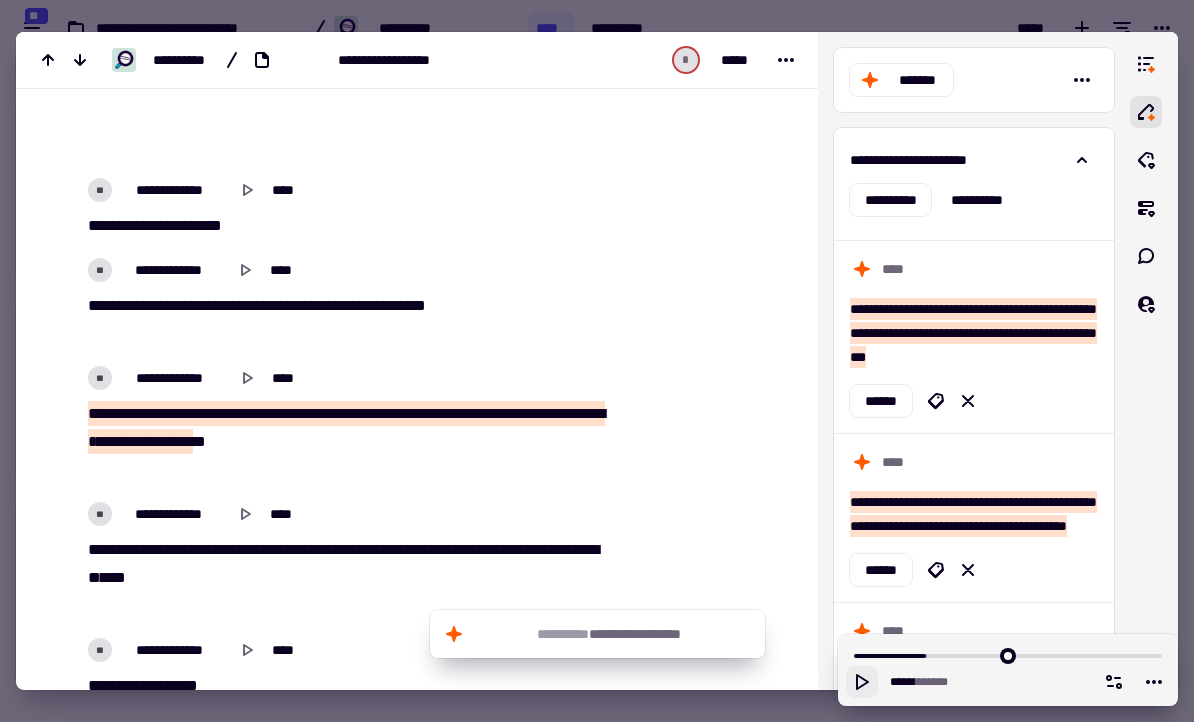 click at bounding box center [597, 361] 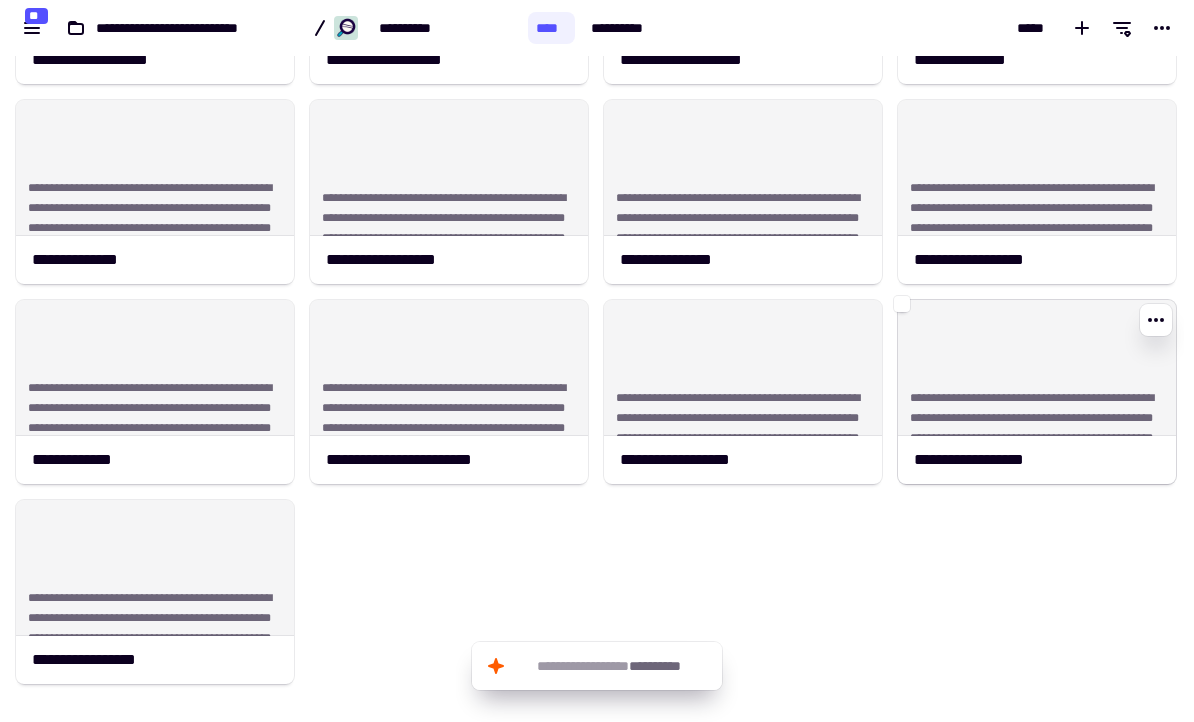 click on "**********" 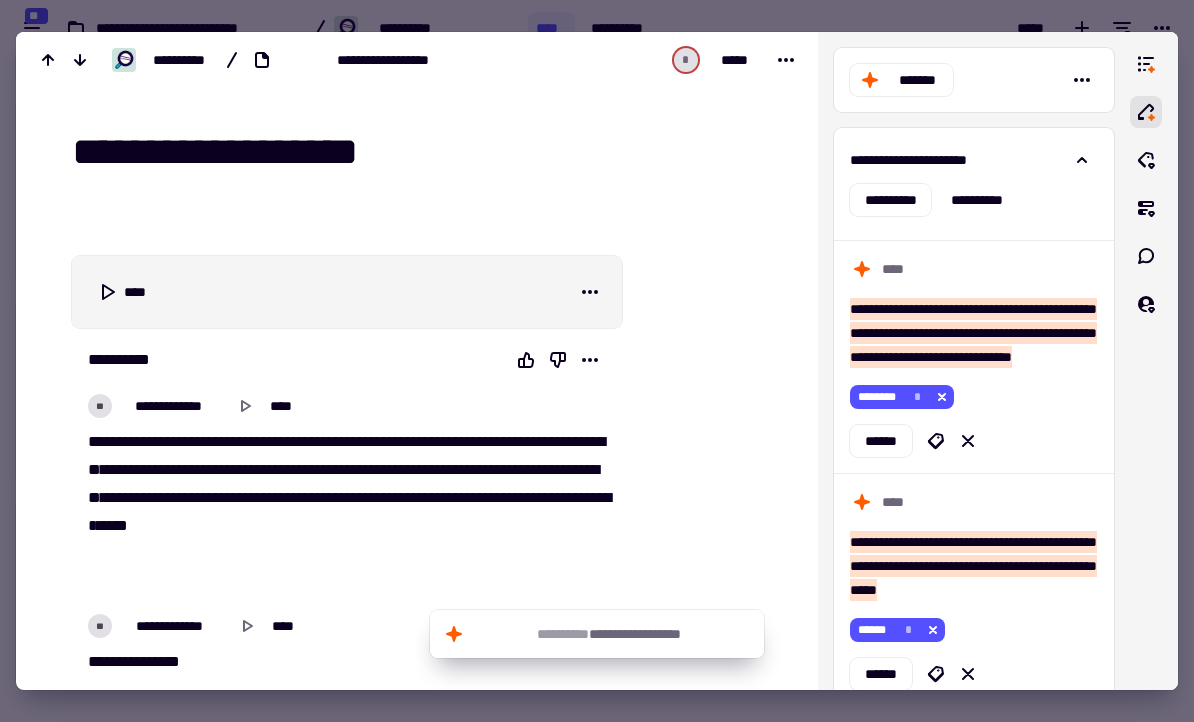 click on "**" at bounding box center (317, 469) 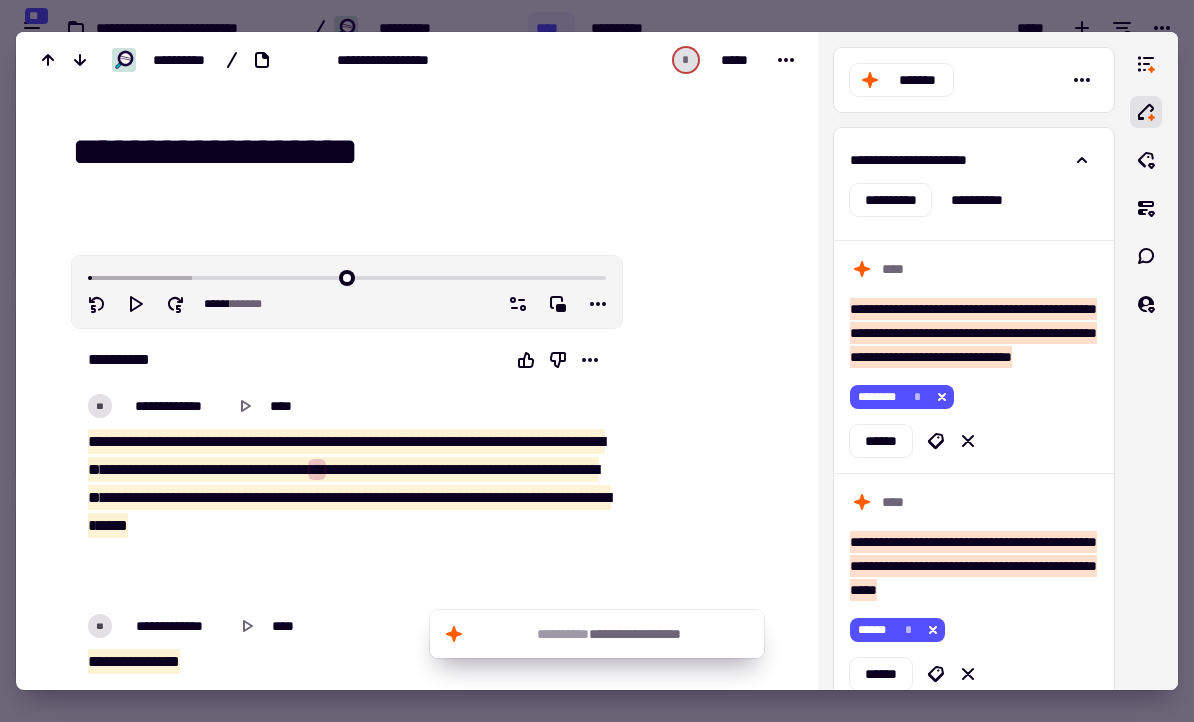 type on "*****" 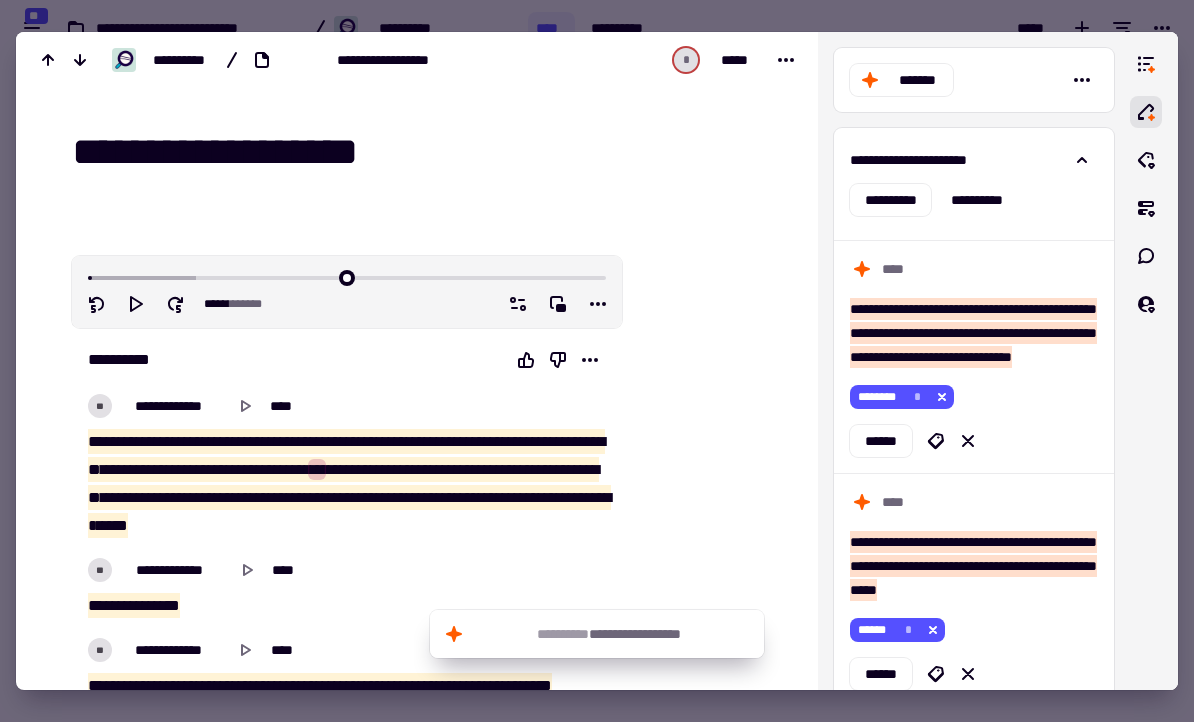 scroll, scrollTop: 0, scrollLeft: 0, axis: both 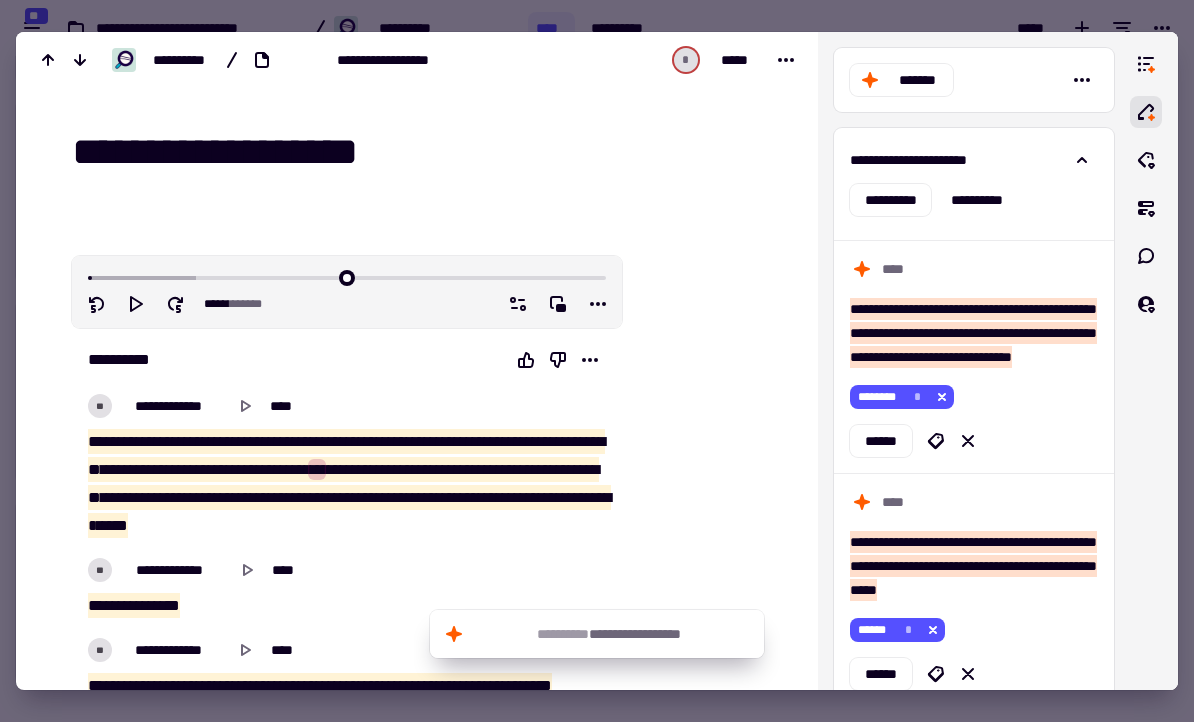 drag, startPoint x: 500, startPoint y: 148, endPoint x: 683, endPoint y: 143, distance: 183.0683 